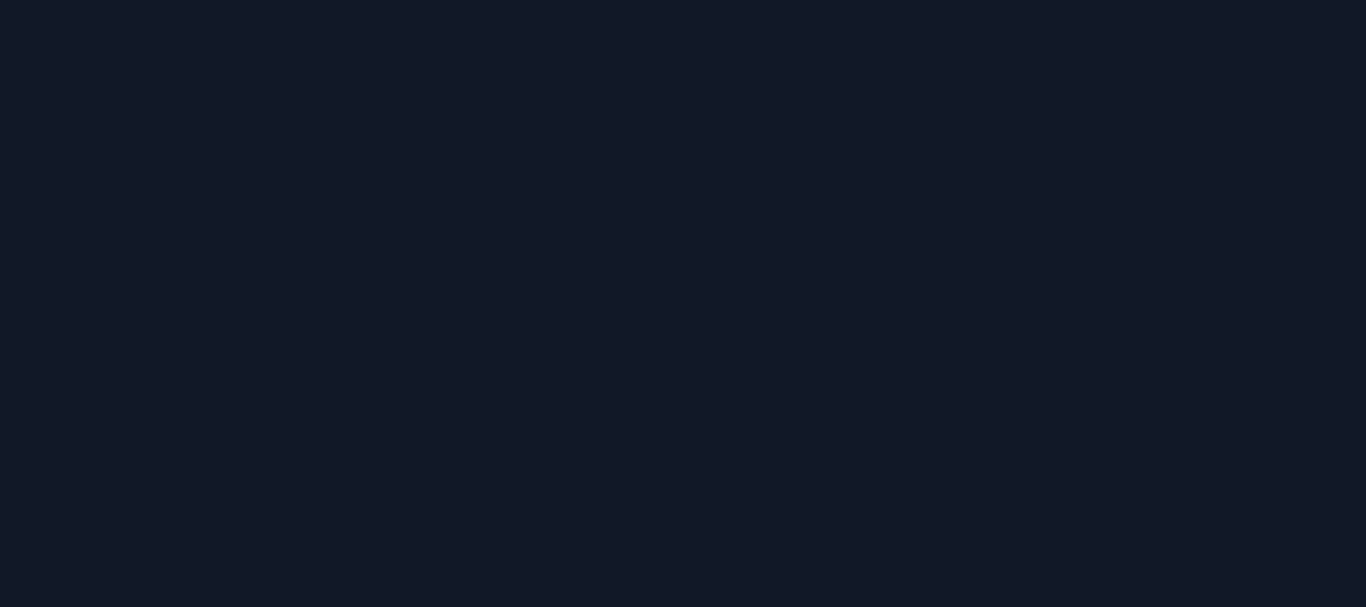 scroll, scrollTop: 0, scrollLeft: 0, axis: both 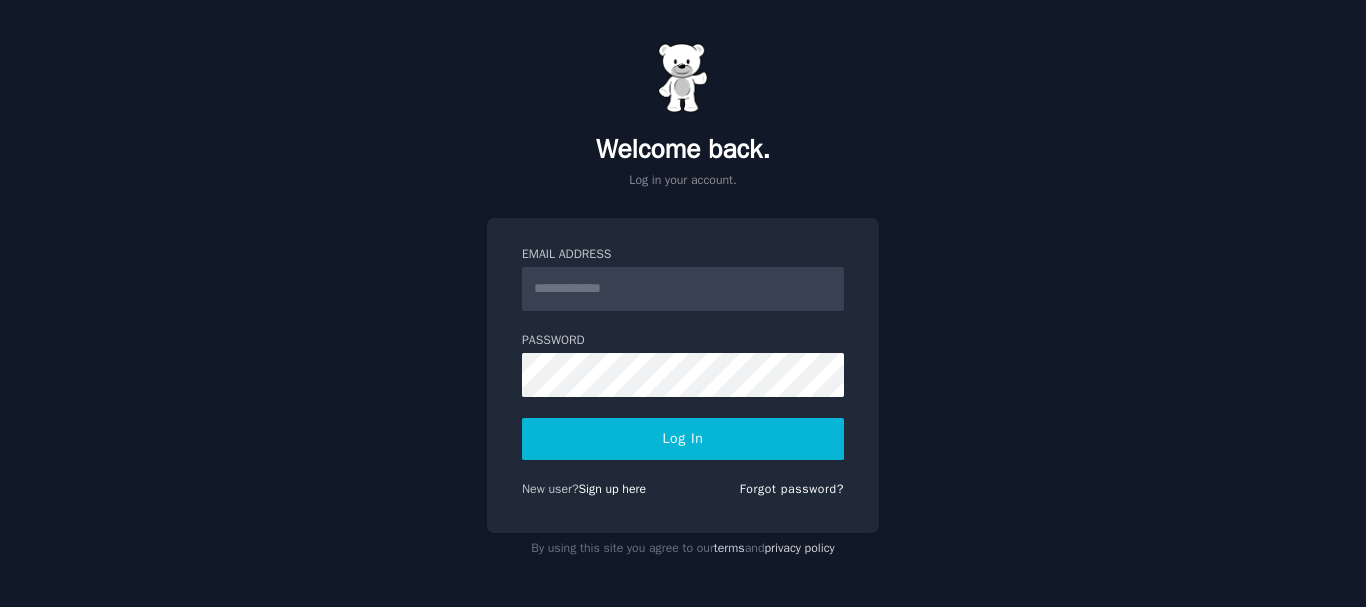 type on "**********" 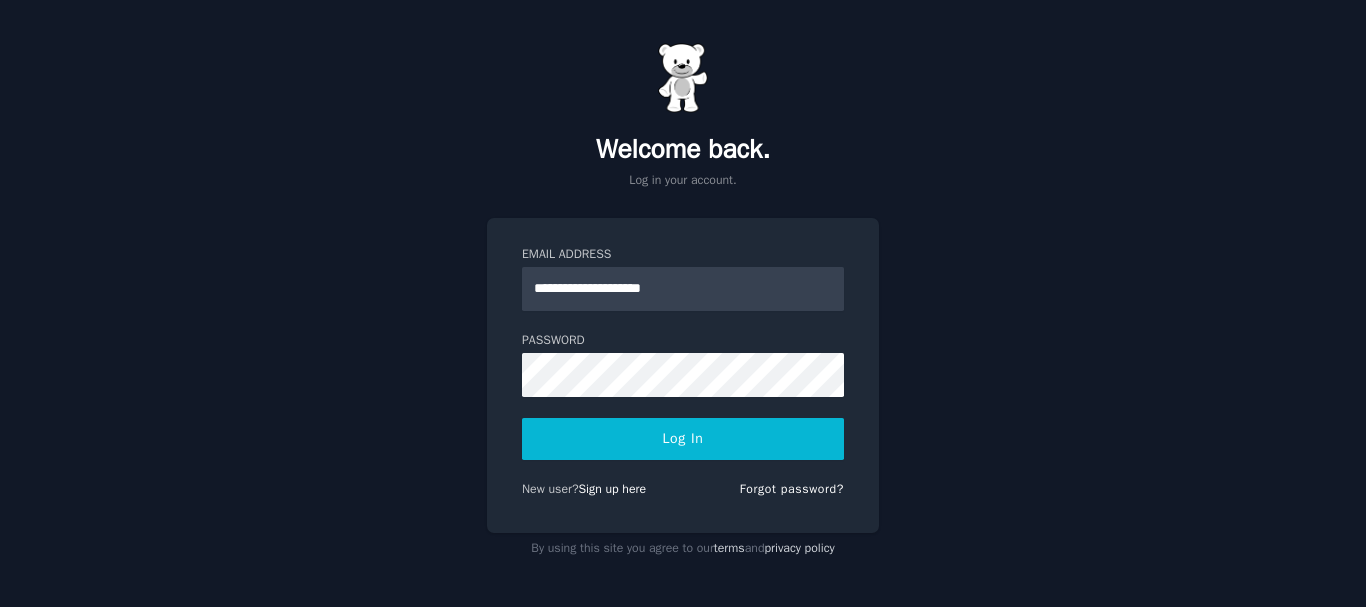 click on "Log In" at bounding box center (683, 439) 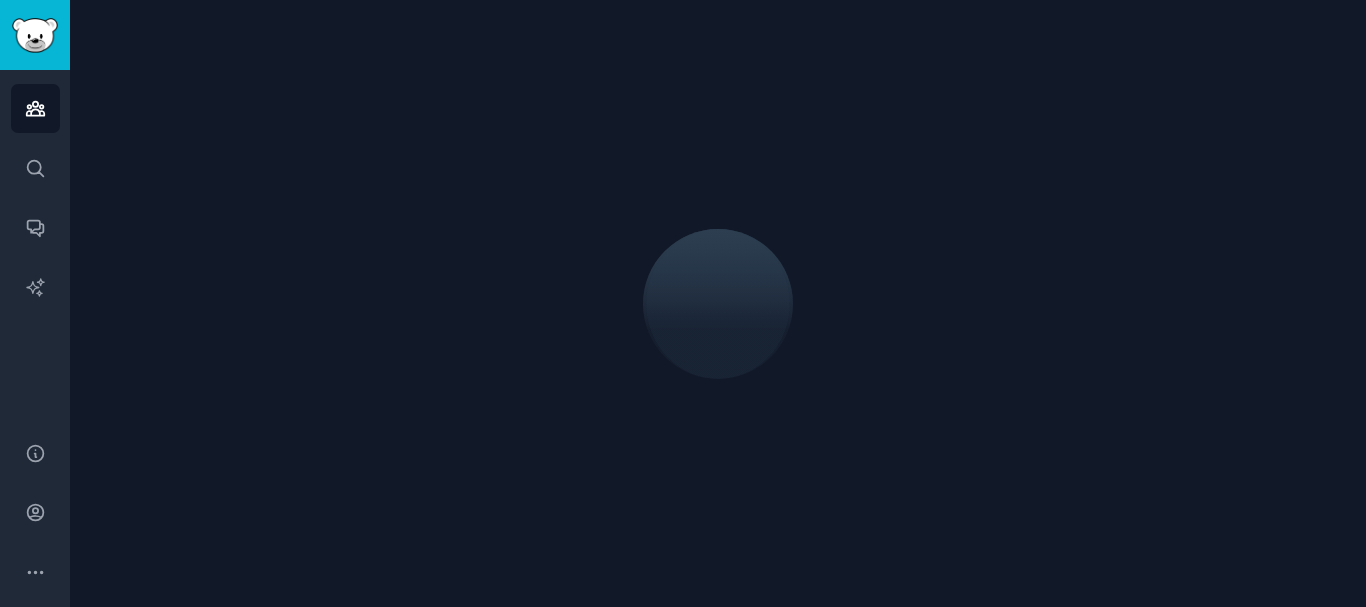 scroll, scrollTop: 0, scrollLeft: 0, axis: both 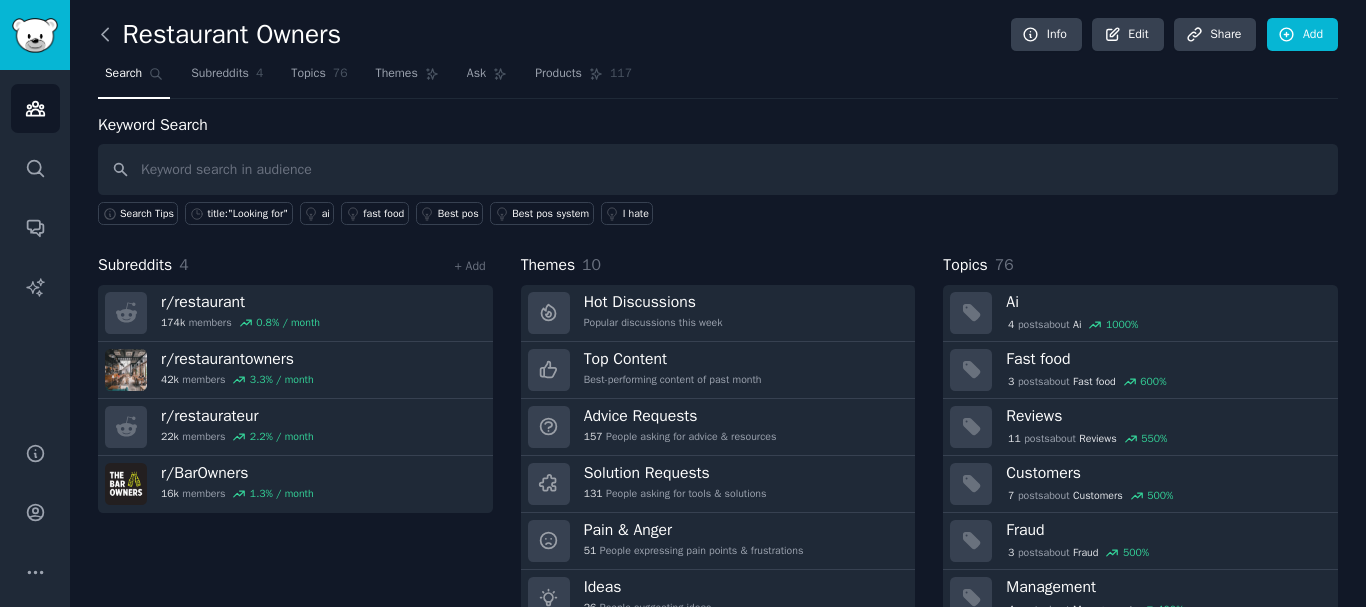 click 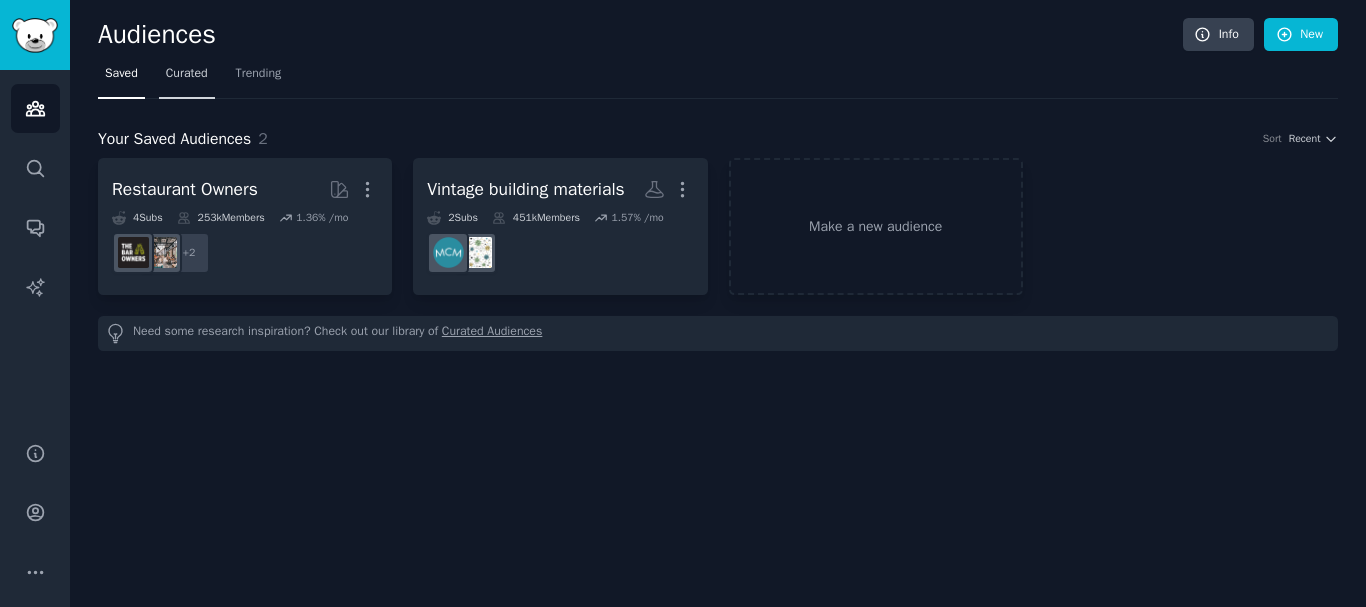 click on "Curated" at bounding box center [187, 74] 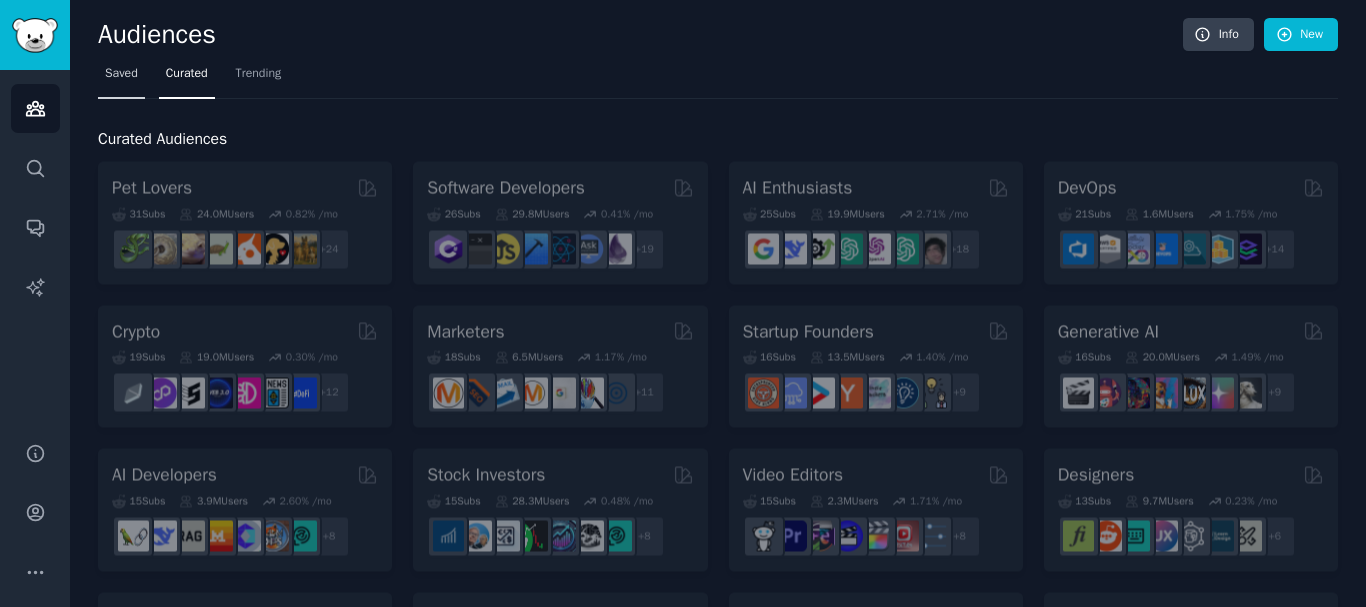 click on "Saved" at bounding box center [121, 78] 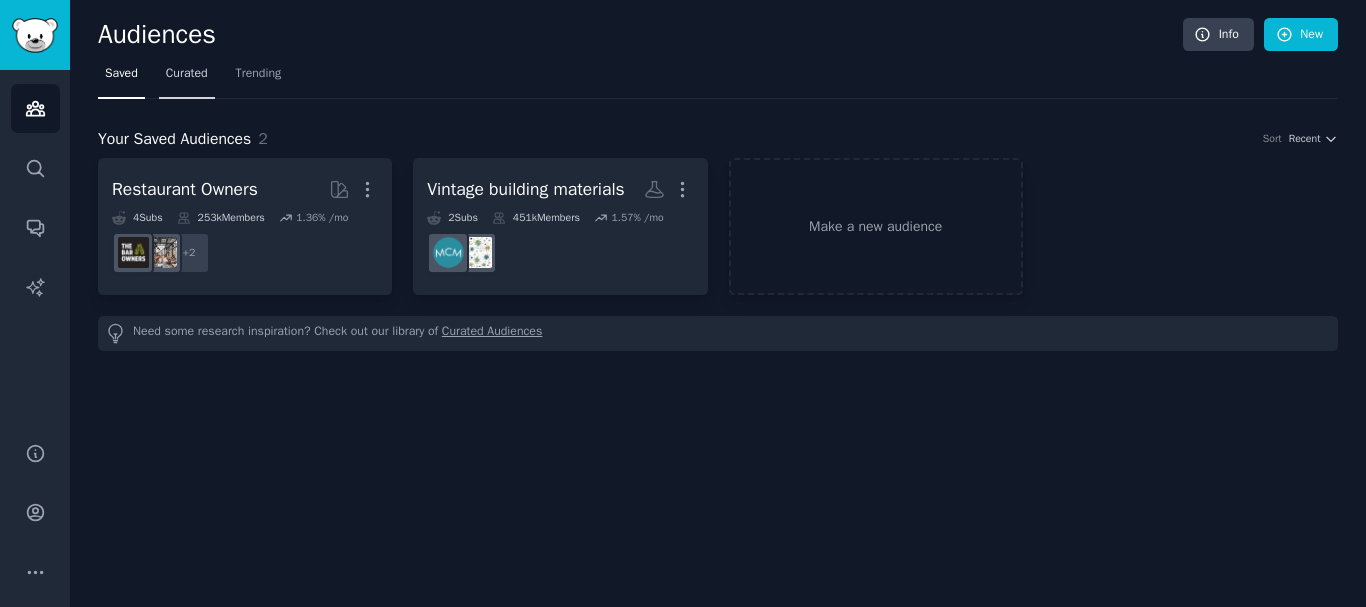 click on "Curated" at bounding box center [187, 78] 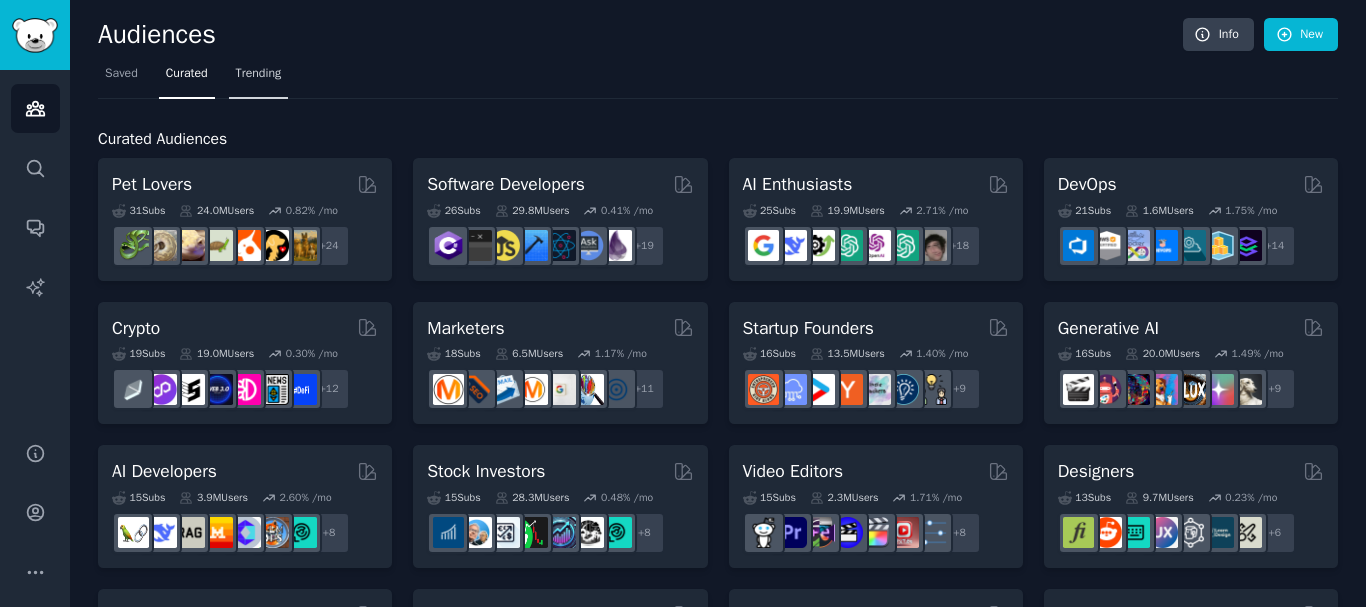 click on "Trending" at bounding box center (259, 74) 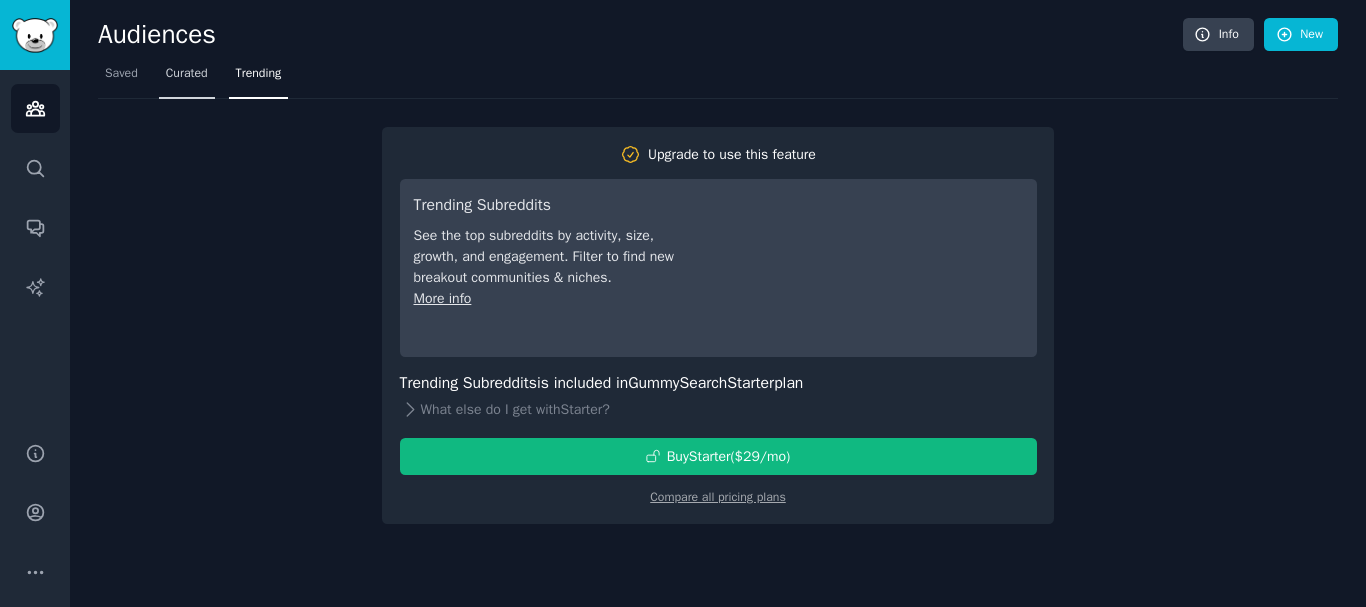 click on "Curated" at bounding box center [187, 74] 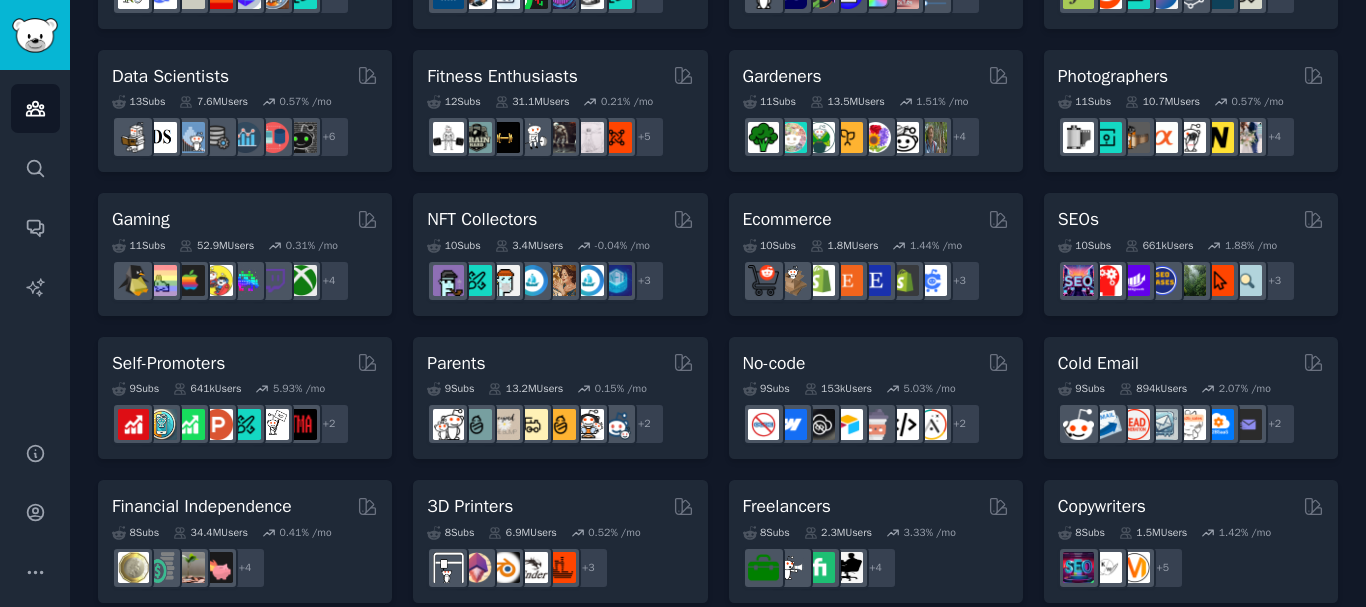 scroll, scrollTop: 600, scrollLeft: 0, axis: vertical 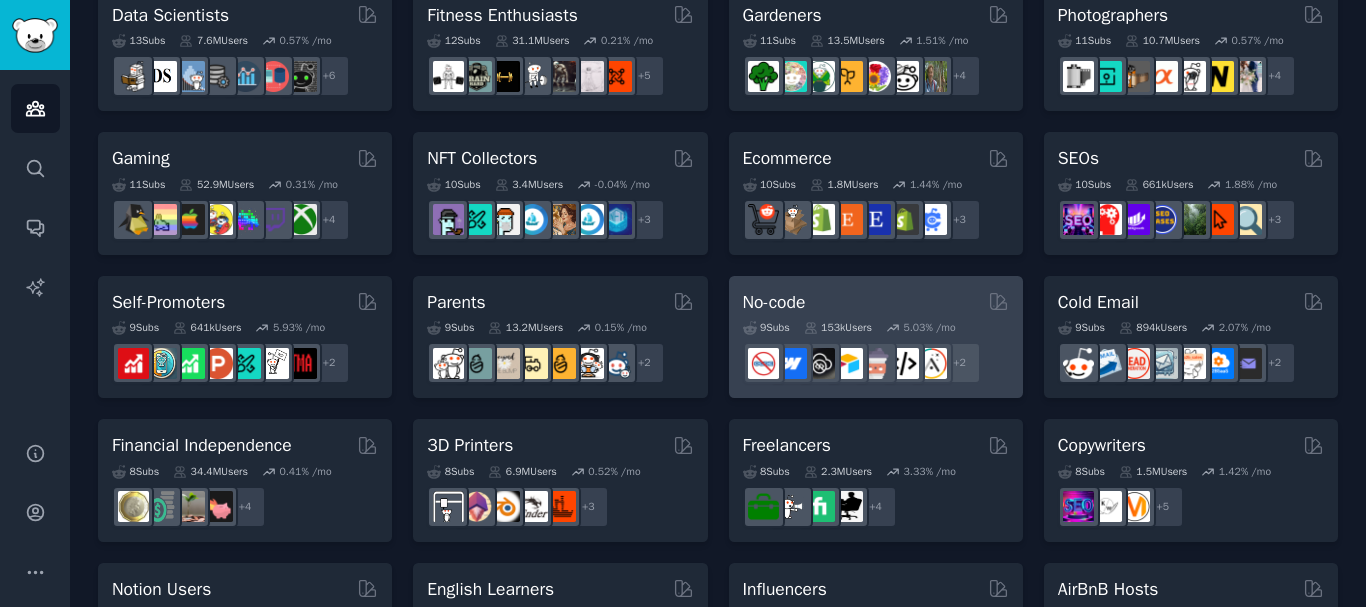 click on "No-code" at bounding box center [876, 302] 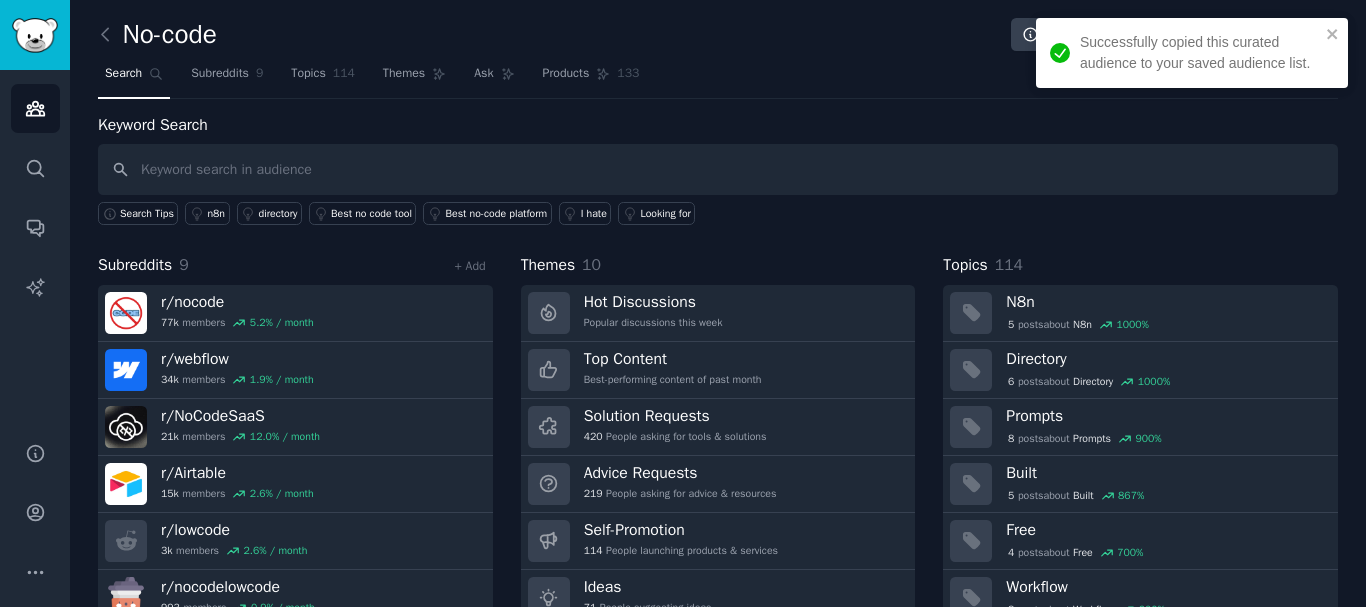 scroll, scrollTop: 83, scrollLeft: 0, axis: vertical 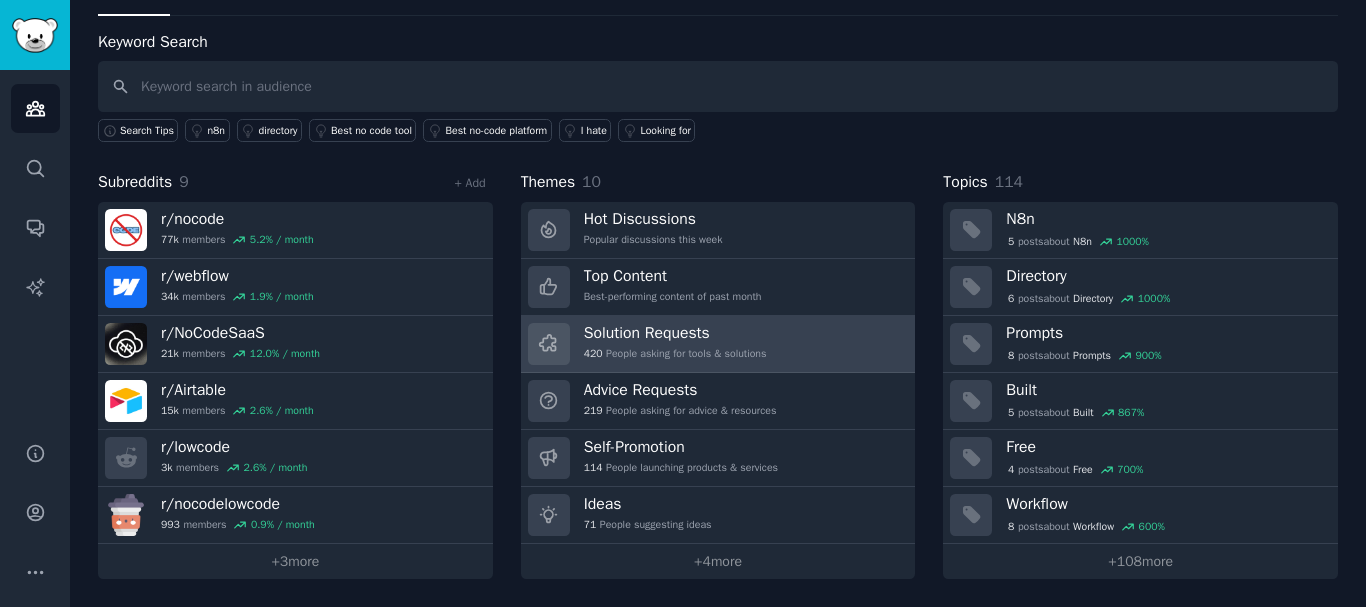 click on "420 People asking for tools & solutions" at bounding box center [675, 354] 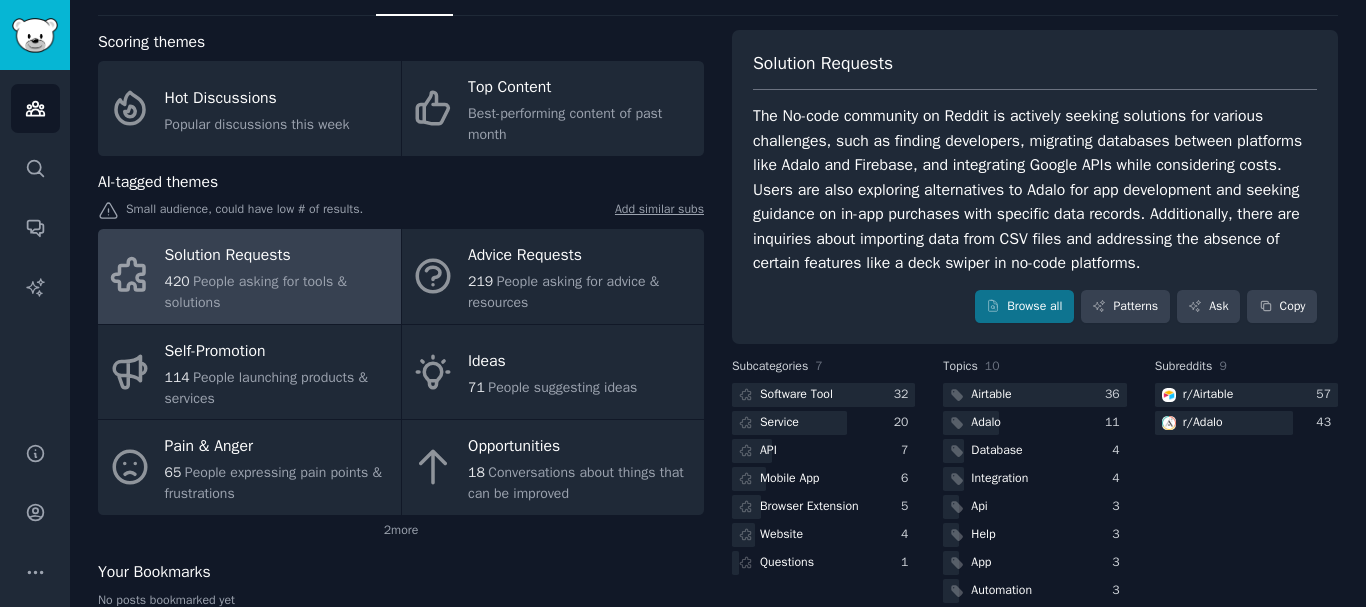 click on "420 People asking for tools & solutions" at bounding box center (278, 292) 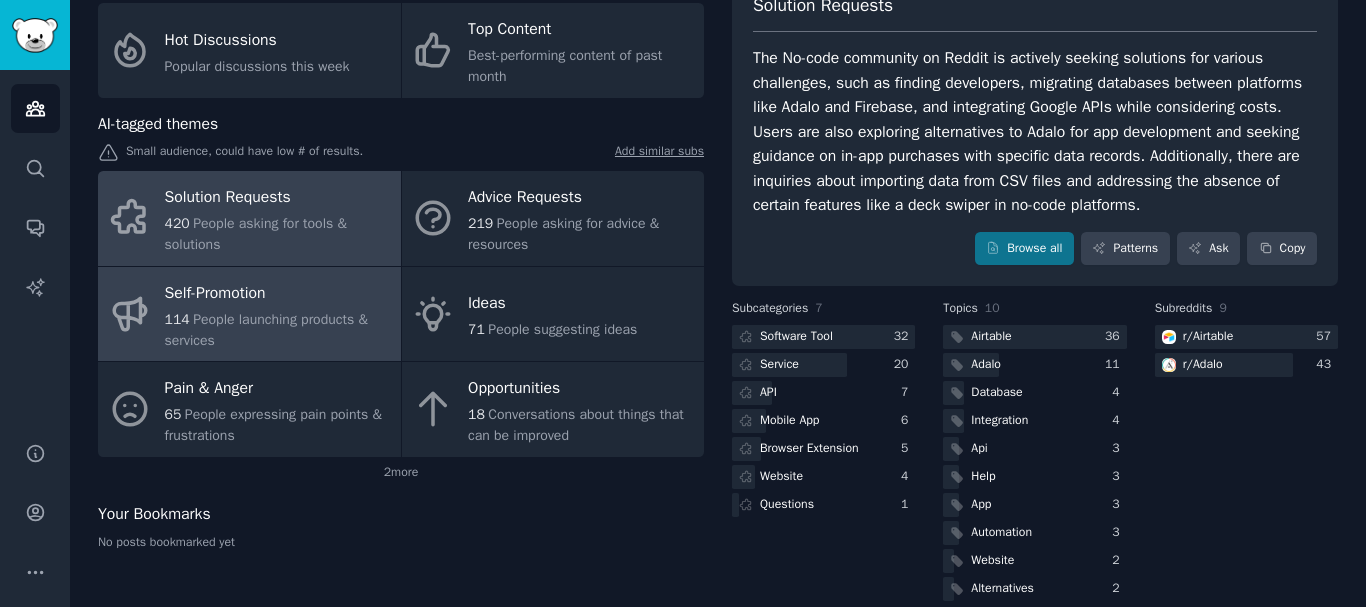 scroll, scrollTop: 167, scrollLeft: 0, axis: vertical 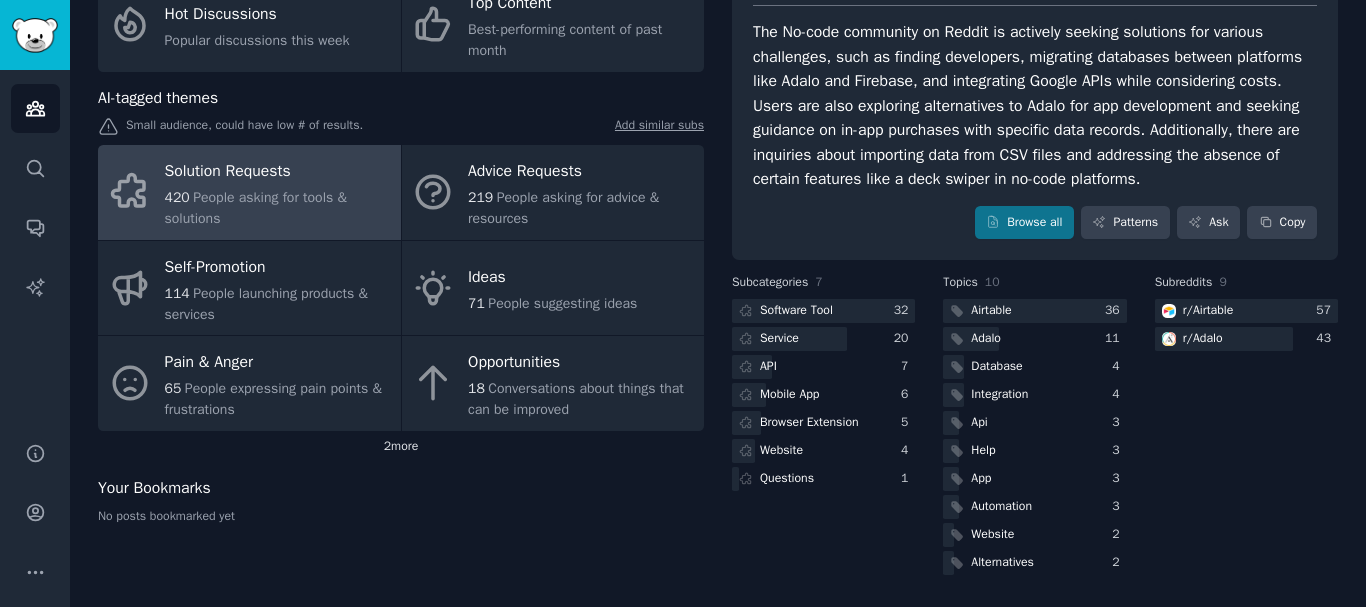click on "2  more" at bounding box center (401, 447) 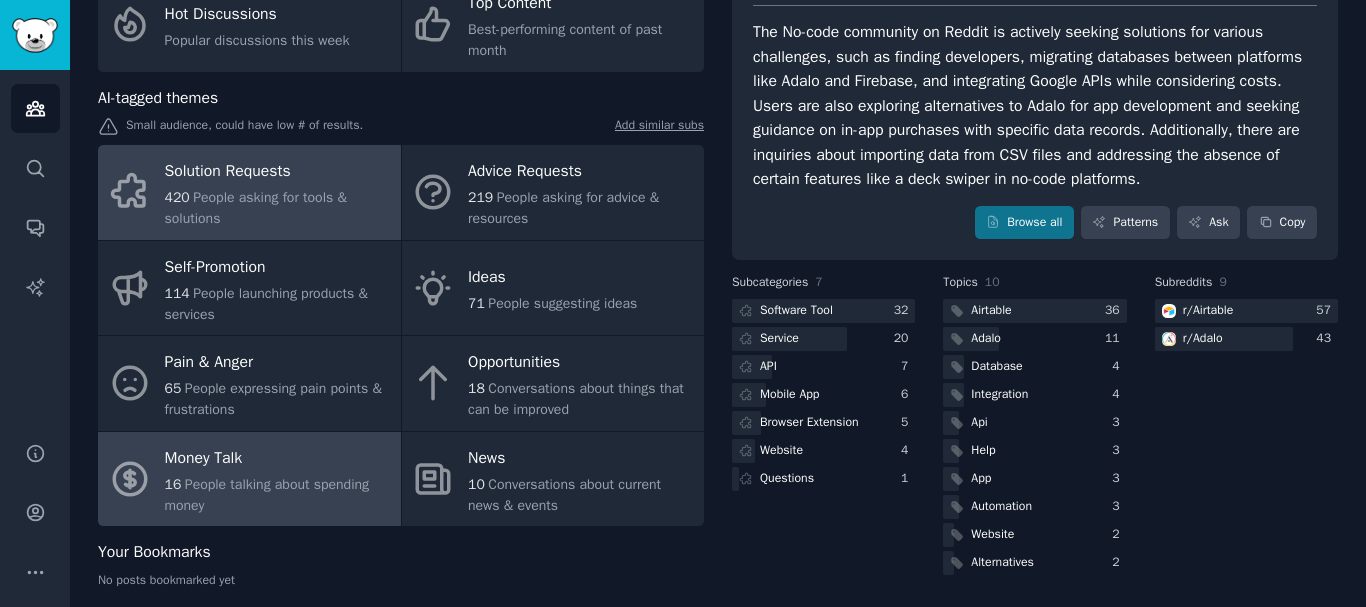 click on "16 People talking about spending money" at bounding box center [278, 495] 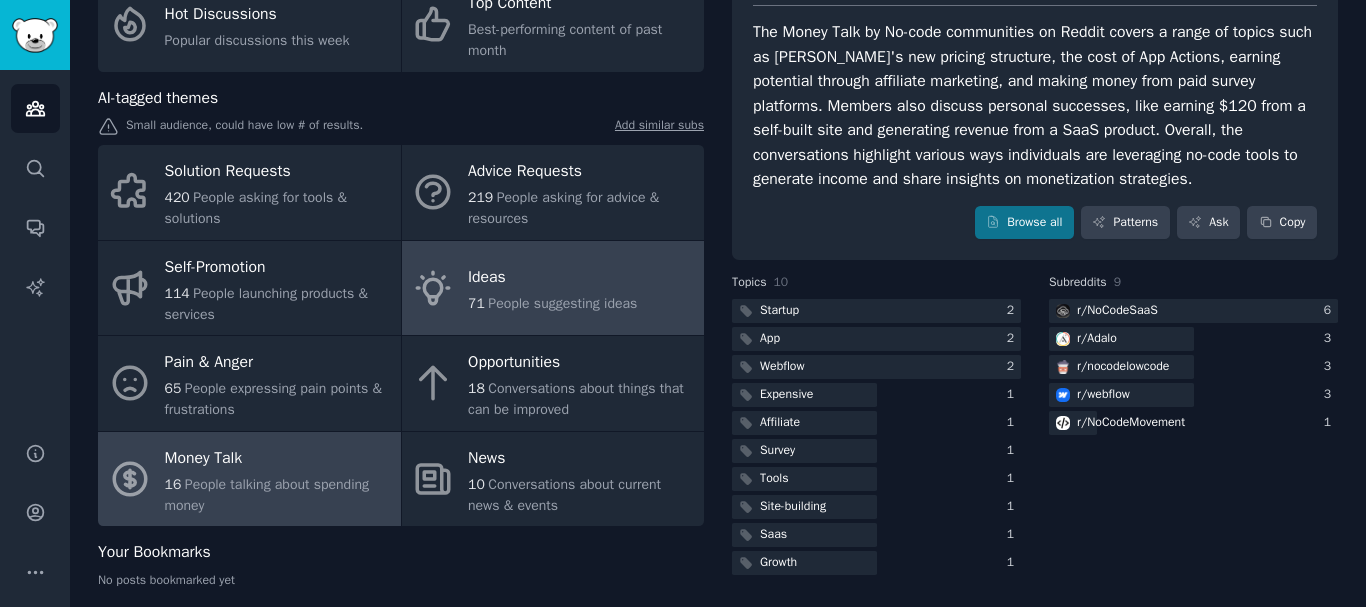 click on "People suggesting ideas" at bounding box center [562, 303] 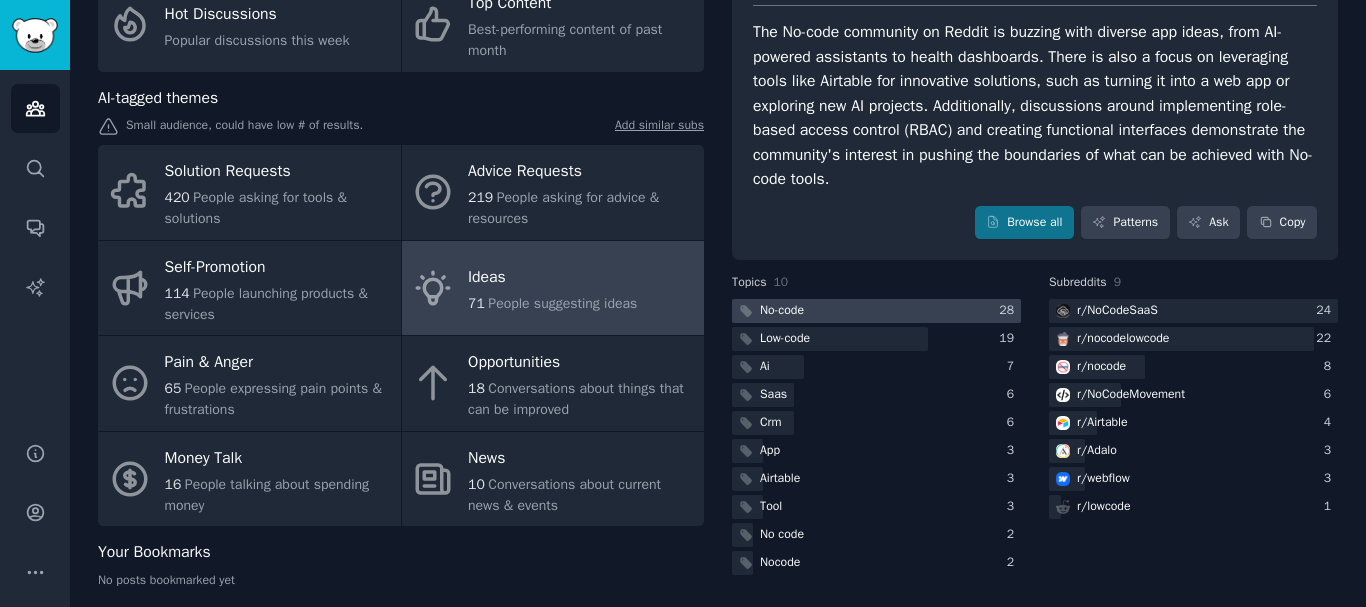 click at bounding box center [876, 311] 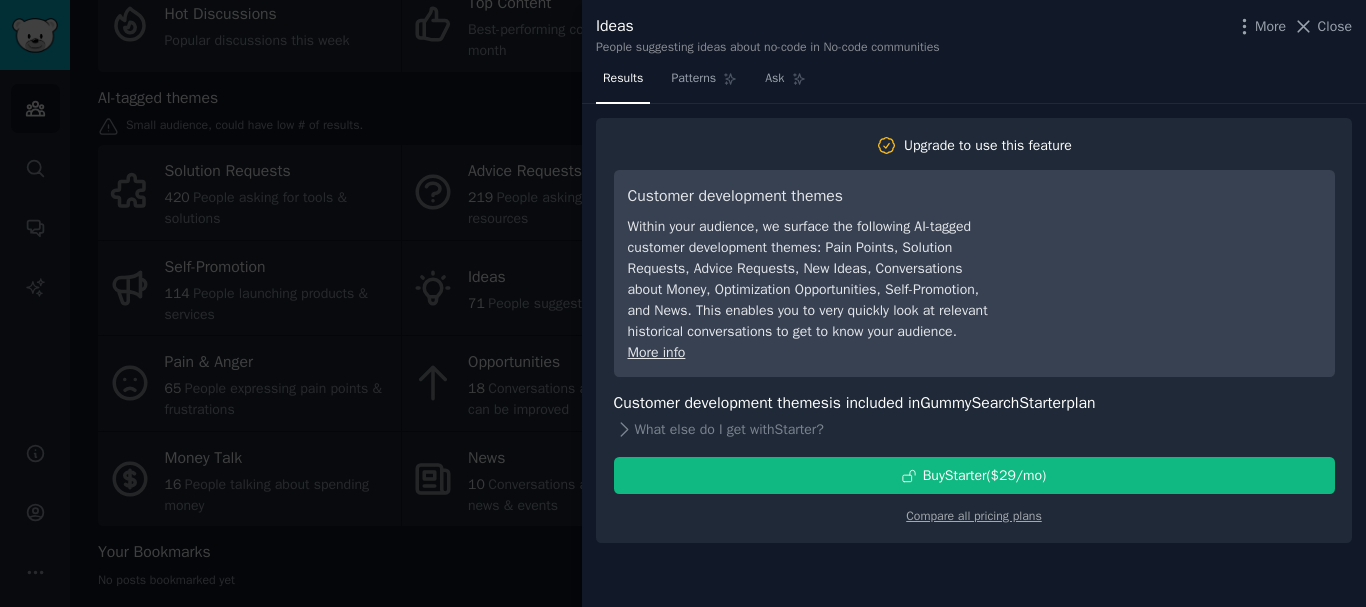 click at bounding box center [683, 303] 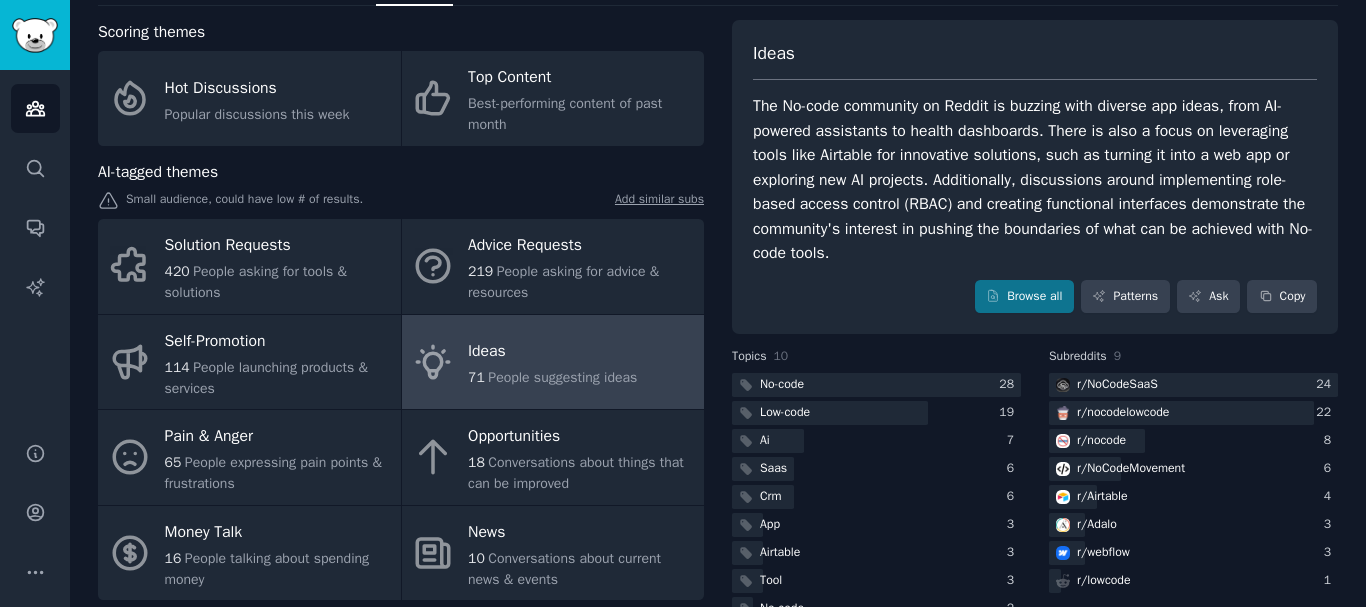scroll, scrollTop: 0, scrollLeft: 0, axis: both 